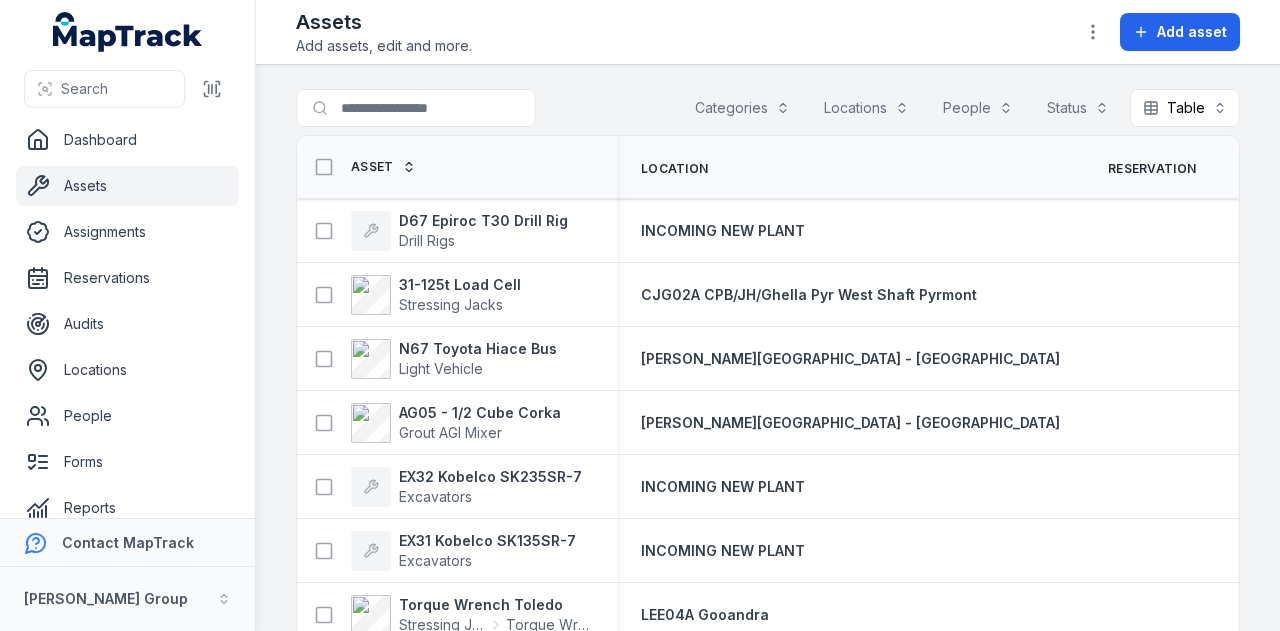 scroll, scrollTop: 0, scrollLeft: 0, axis: both 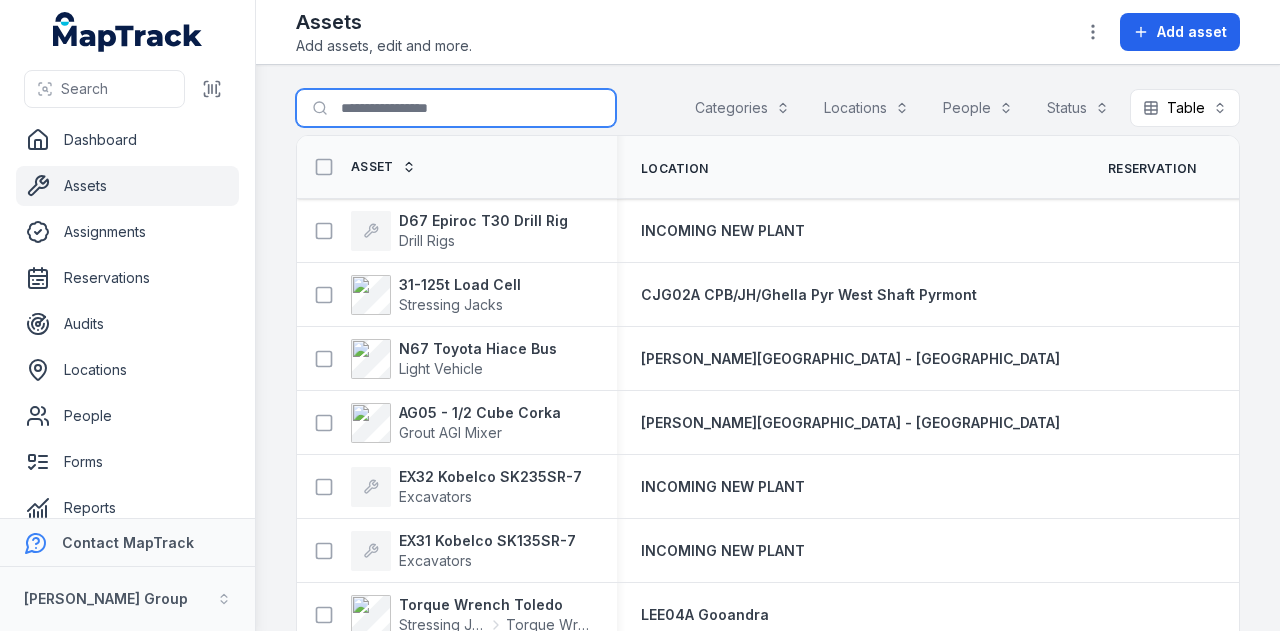 click on "Search for  assets" at bounding box center (456, 108) 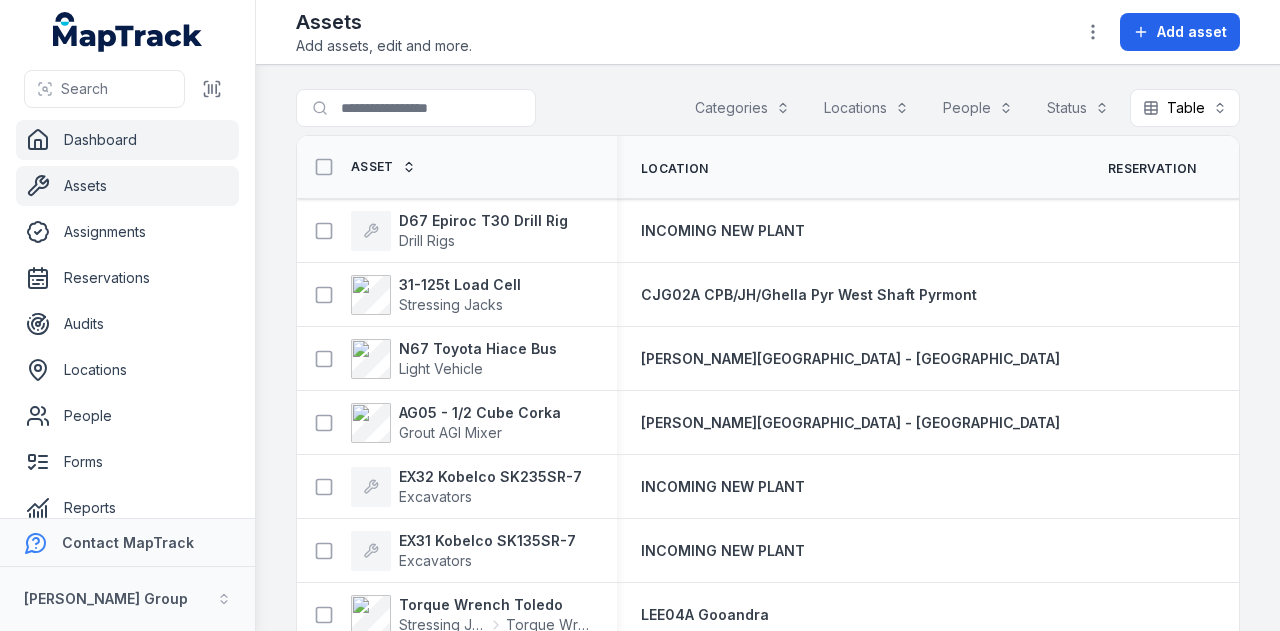 click on "Dashboard" at bounding box center [127, 140] 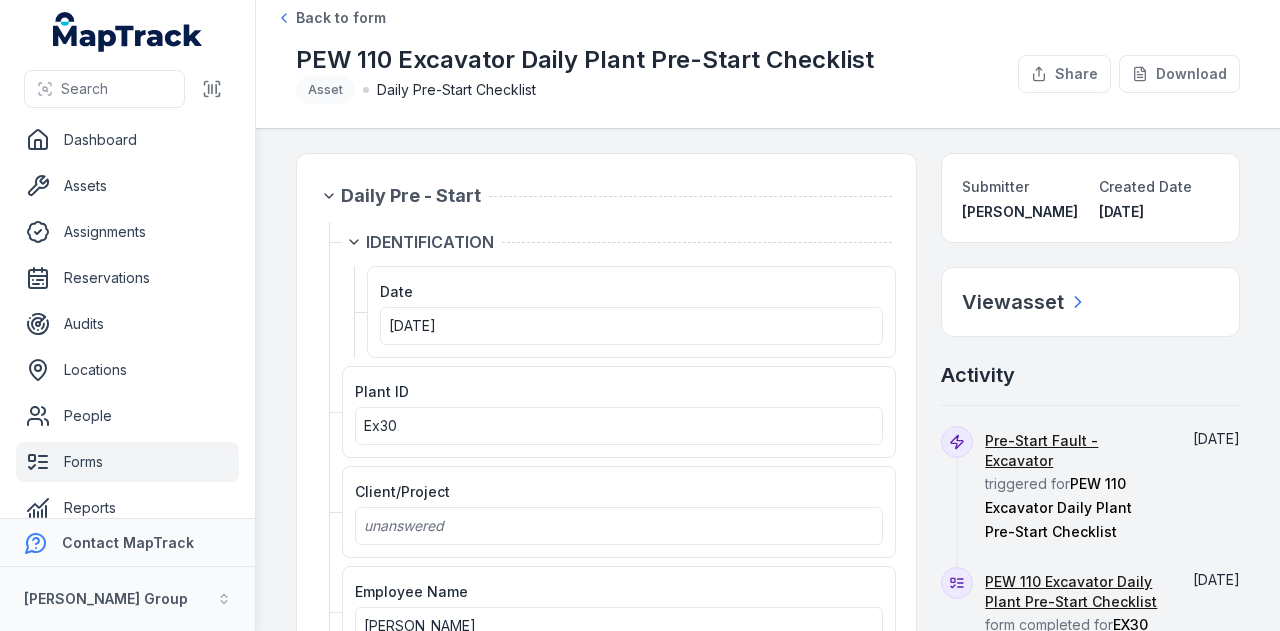 scroll, scrollTop: 0, scrollLeft: 0, axis: both 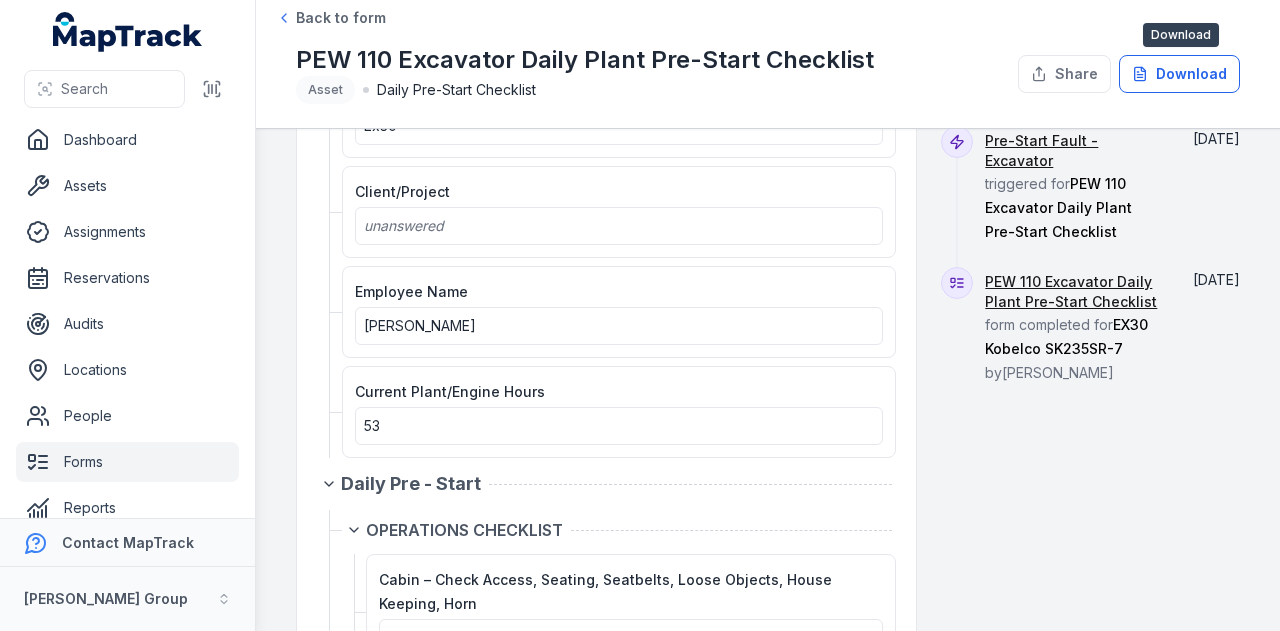 click on "Download" at bounding box center [1179, 74] 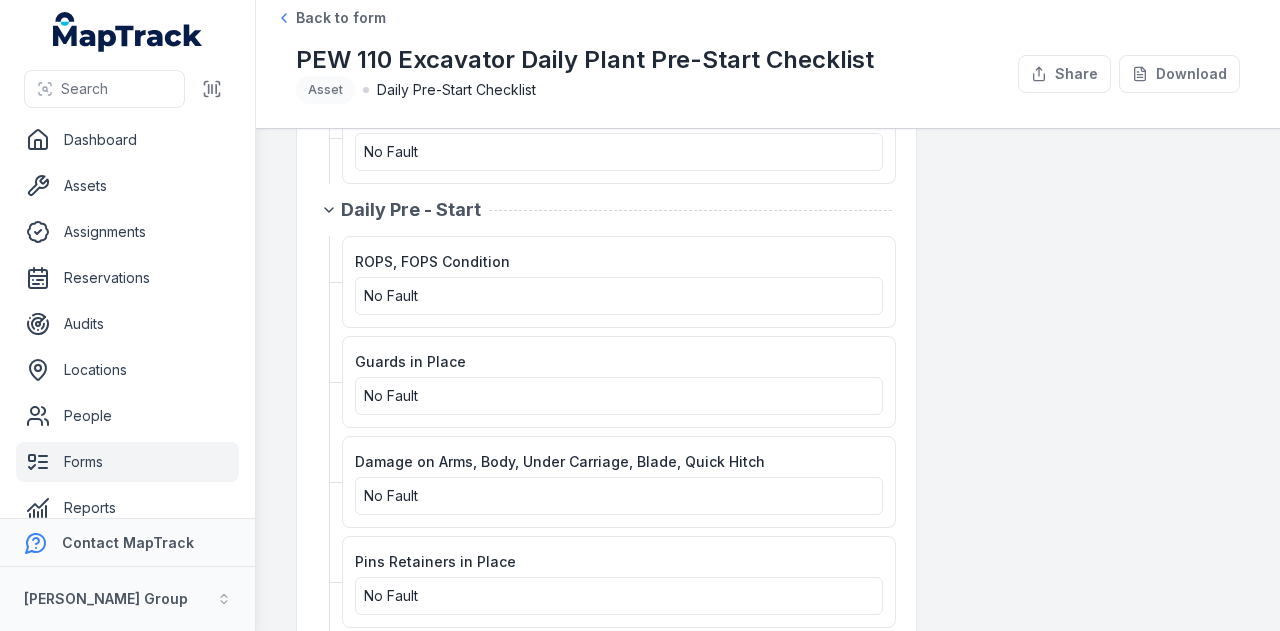 scroll, scrollTop: 2100, scrollLeft: 0, axis: vertical 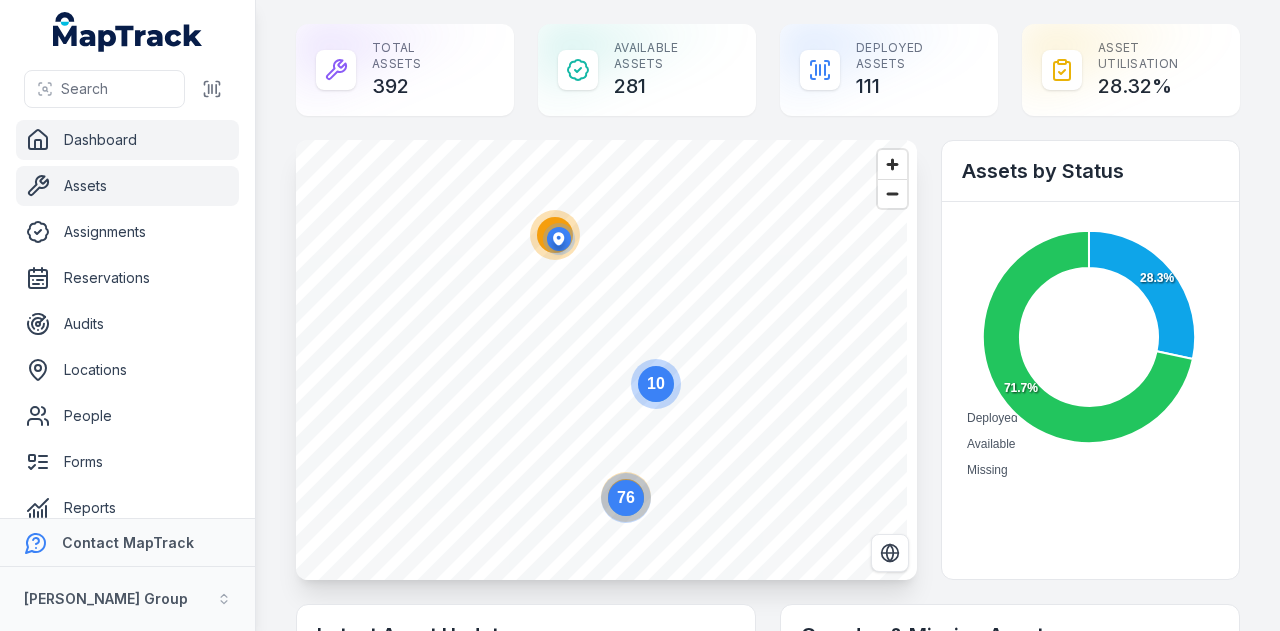click on "Assets" at bounding box center (127, 186) 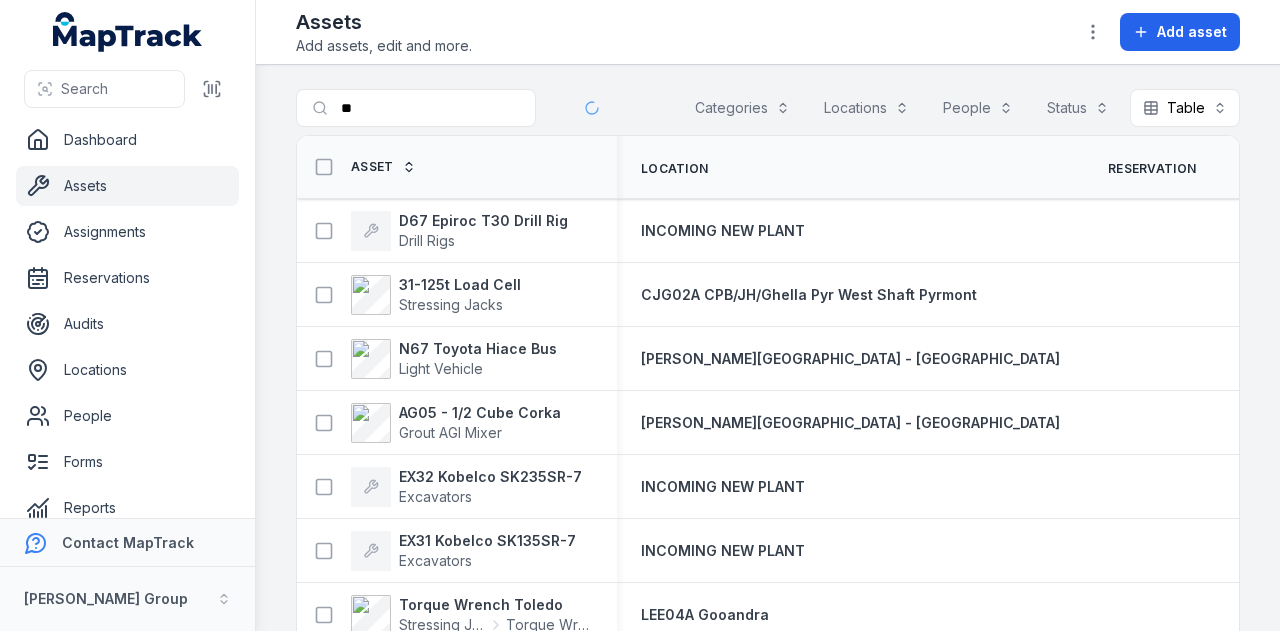 scroll, scrollTop: 0, scrollLeft: 0, axis: both 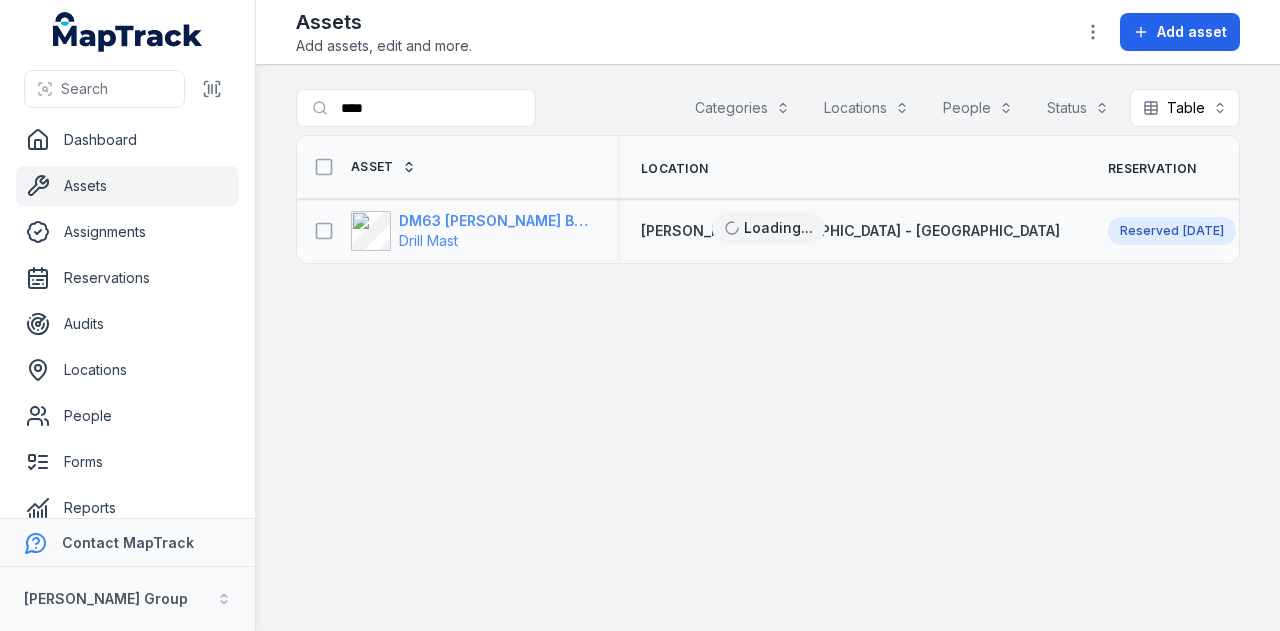 type on "****" 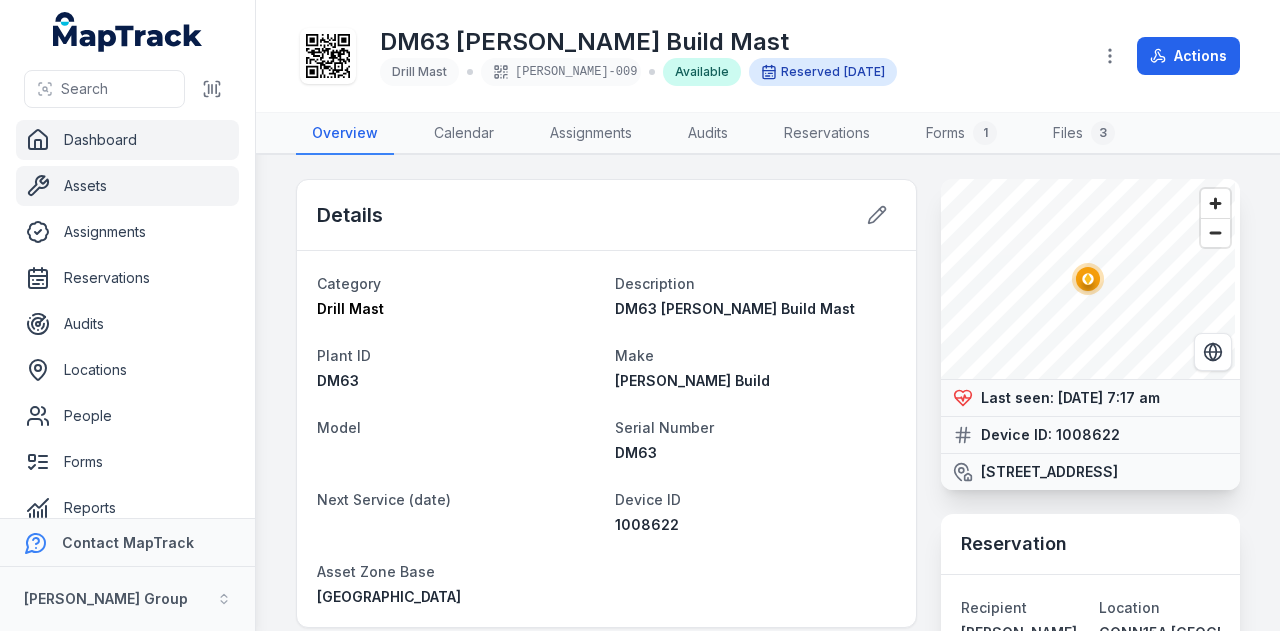 click on "Dashboard" at bounding box center [127, 140] 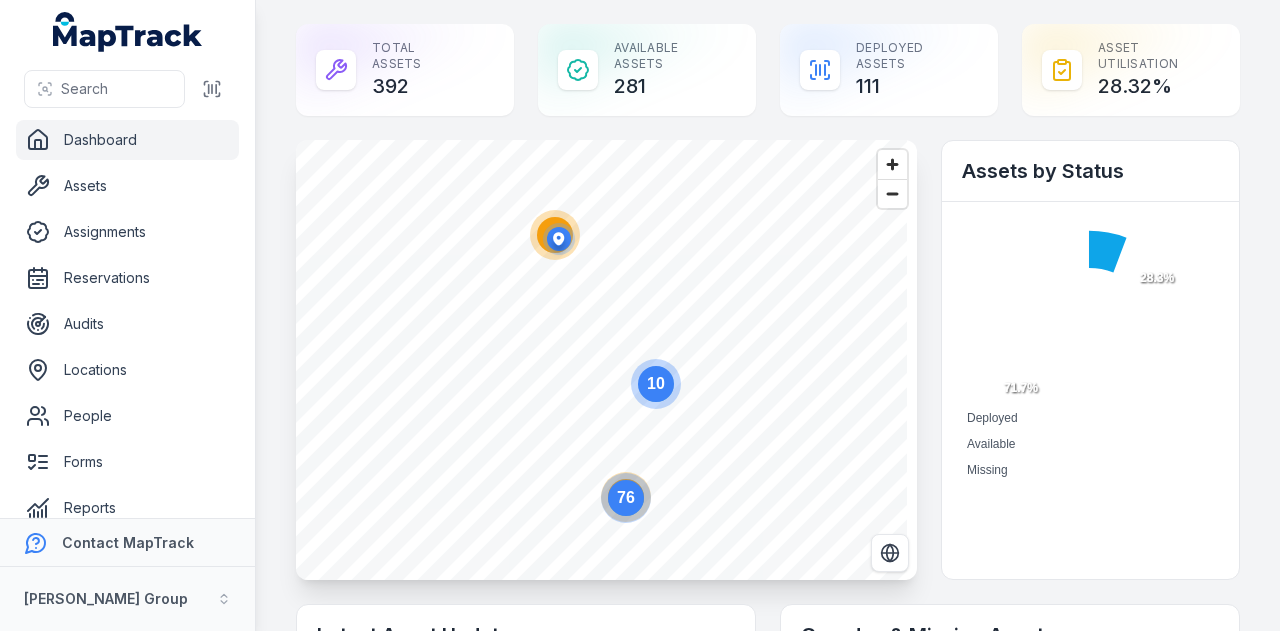 scroll, scrollTop: 0, scrollLeft: 0, axis: both 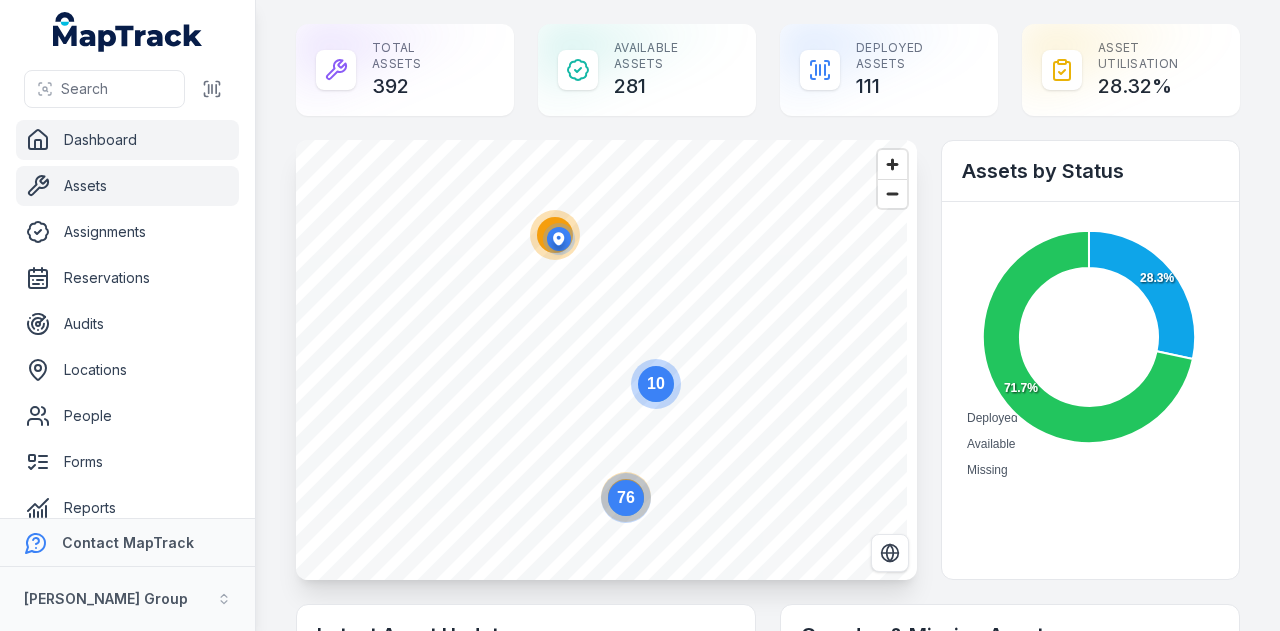click on "Assets" at bounding box center [127, 186] 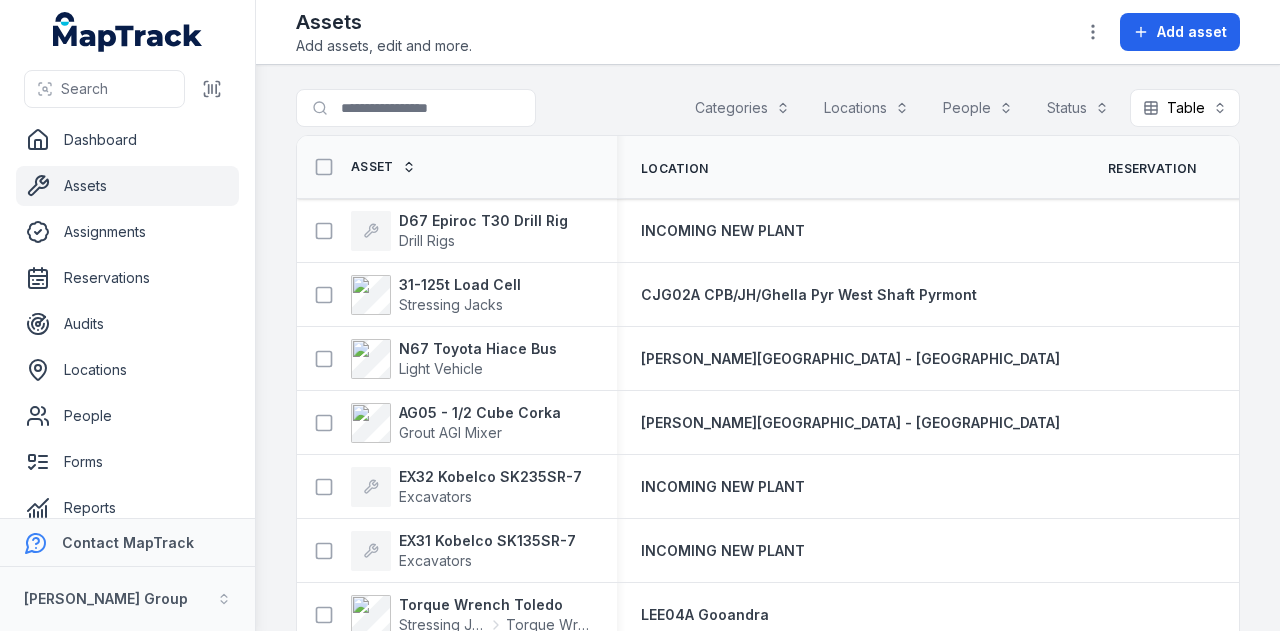 scroll, scrollTop: 0, scrollLeft: 0, axis: both 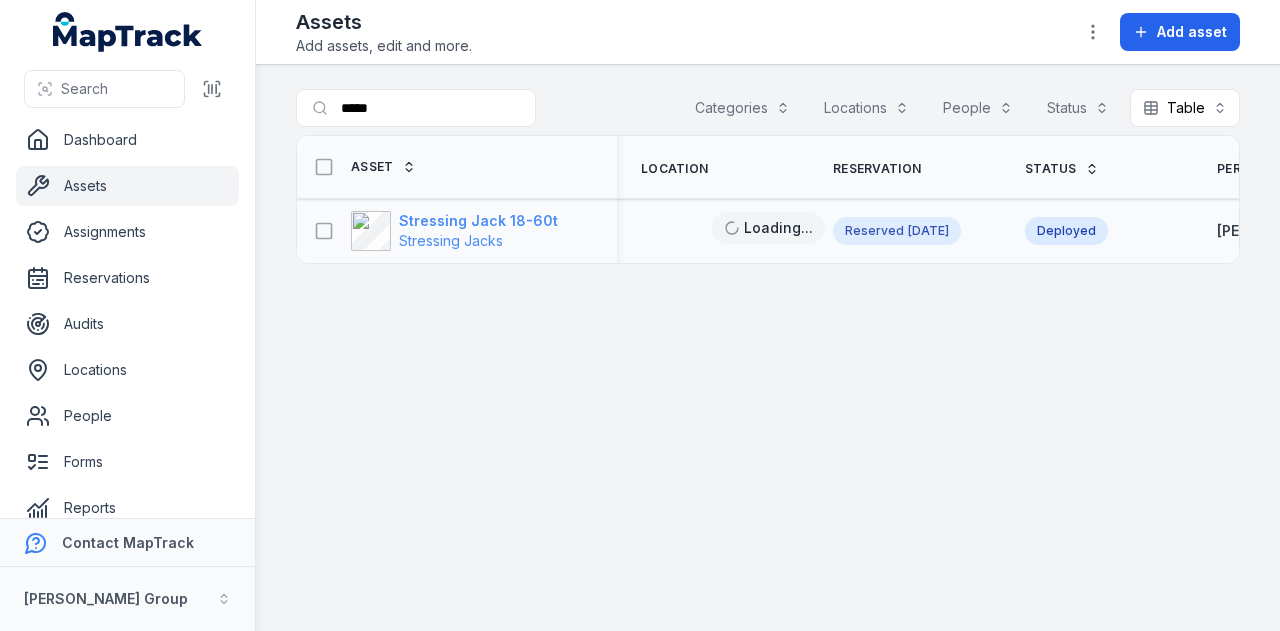 type on "*****" 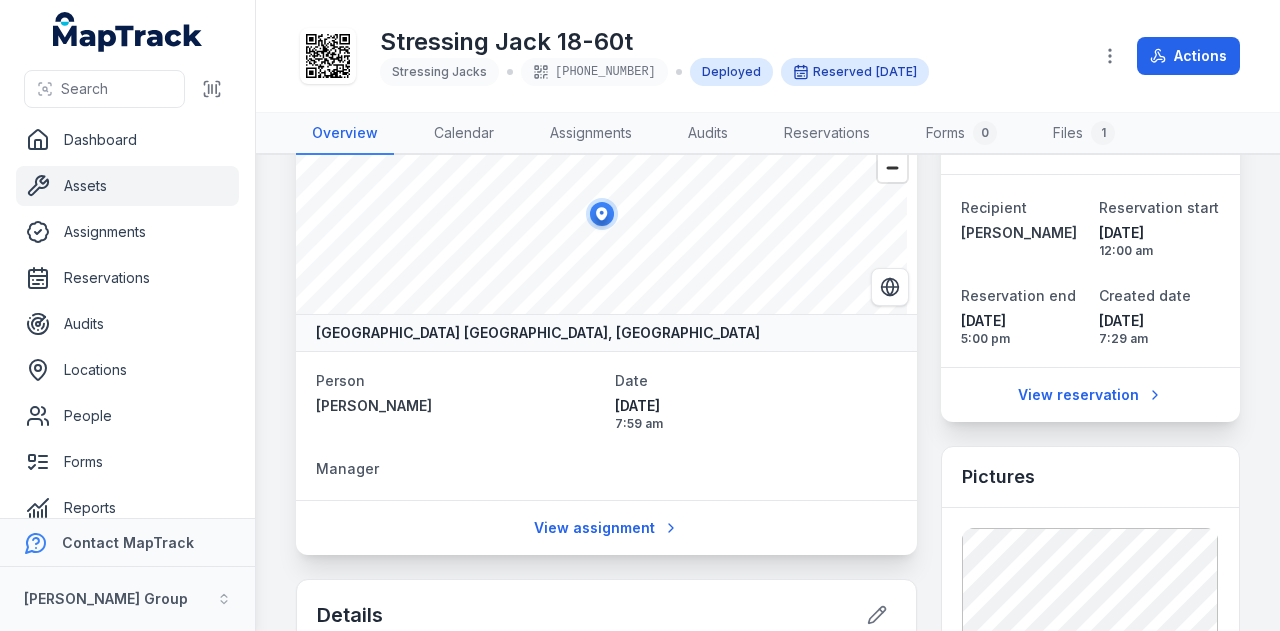 scroll, scrollTop: 0, scrollLeft: 0, axis: both 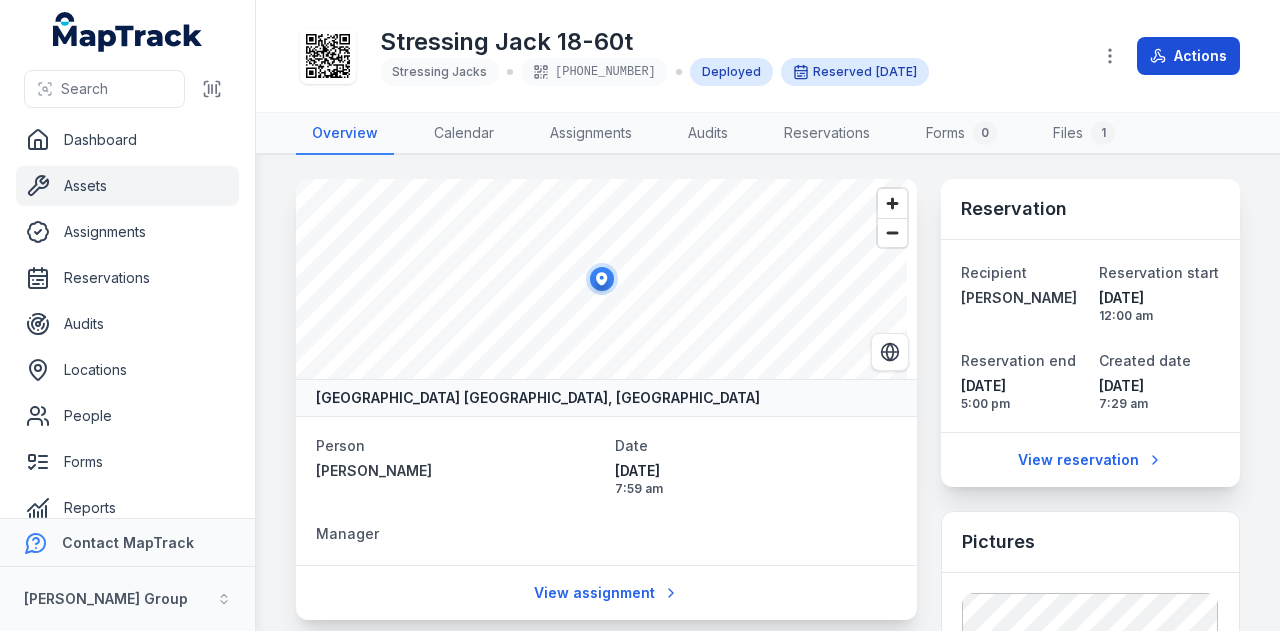 click on "Actions" at bounding box center [1188, 56] 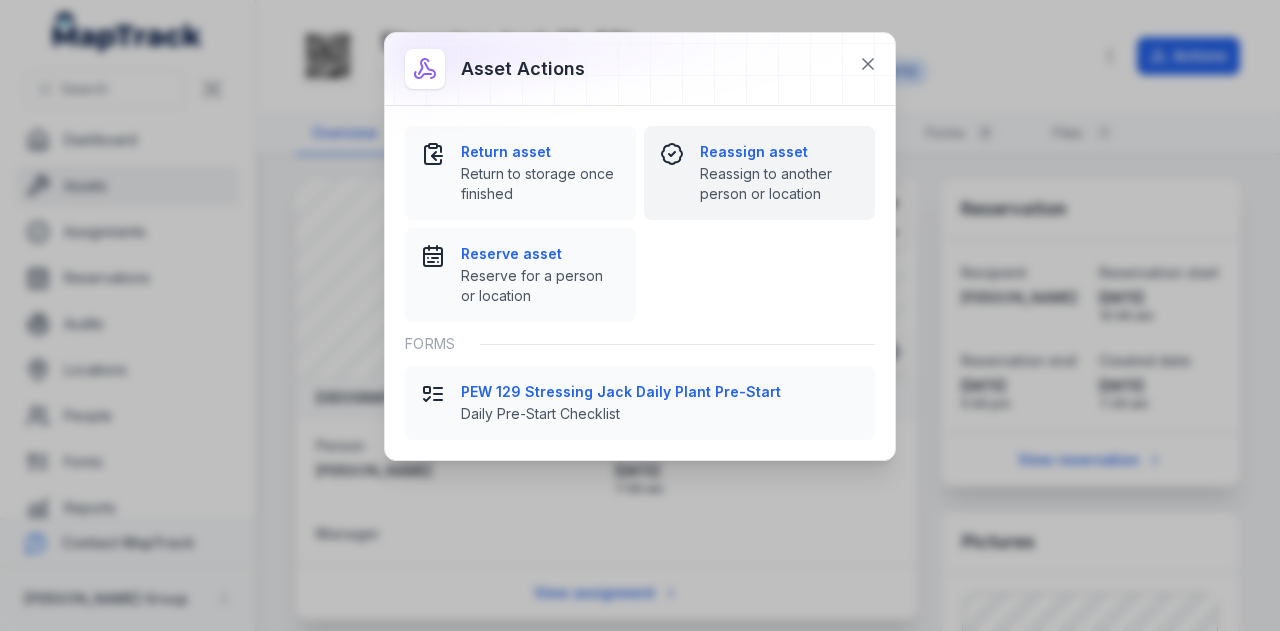 click on "Reassign asset" at bounding box center (779, 152) 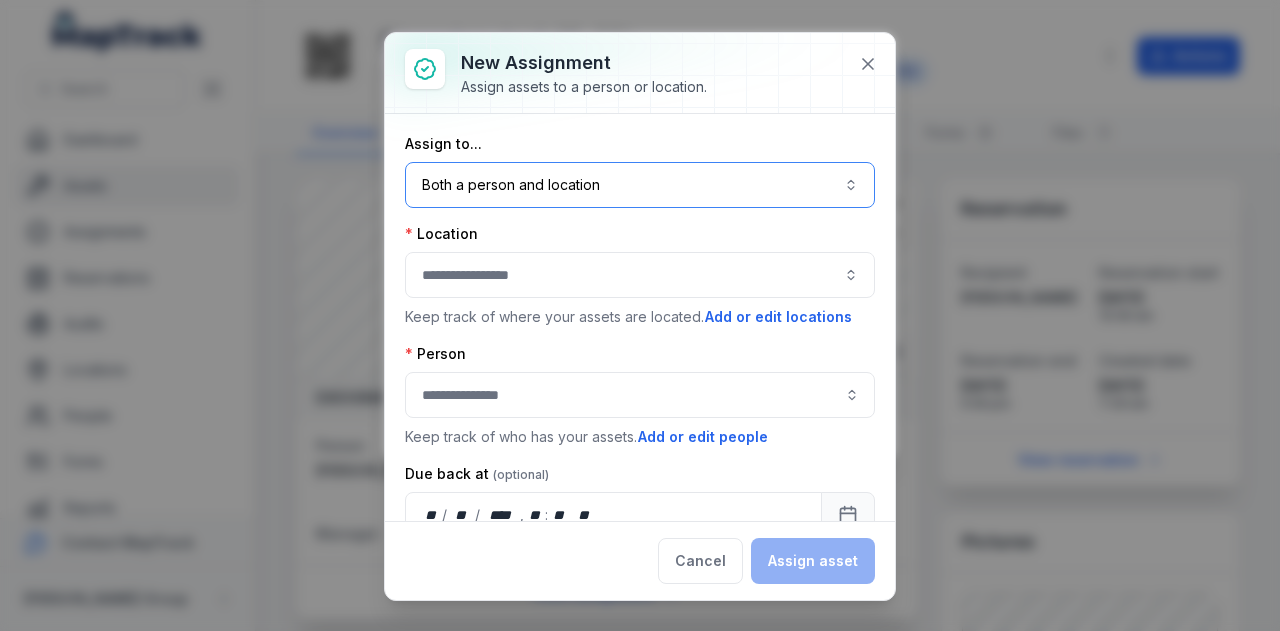 click on "Both a person and location ****" at bounding box center (640, 185) 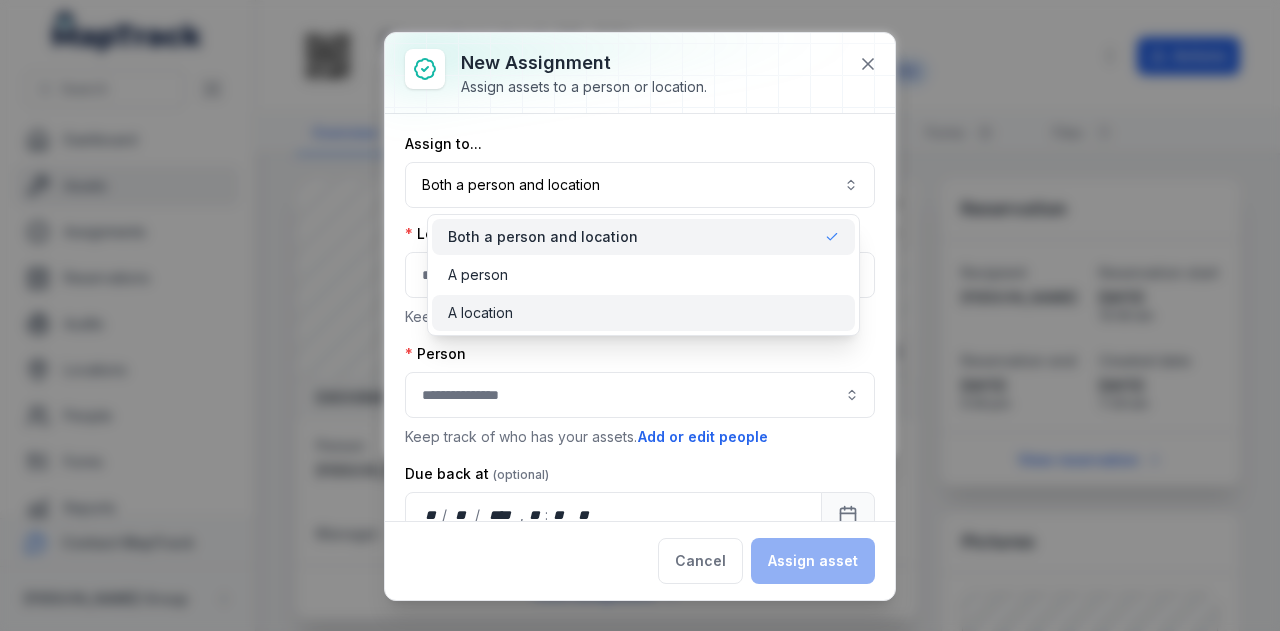 click on "A location" at bounding box center [643, 313] 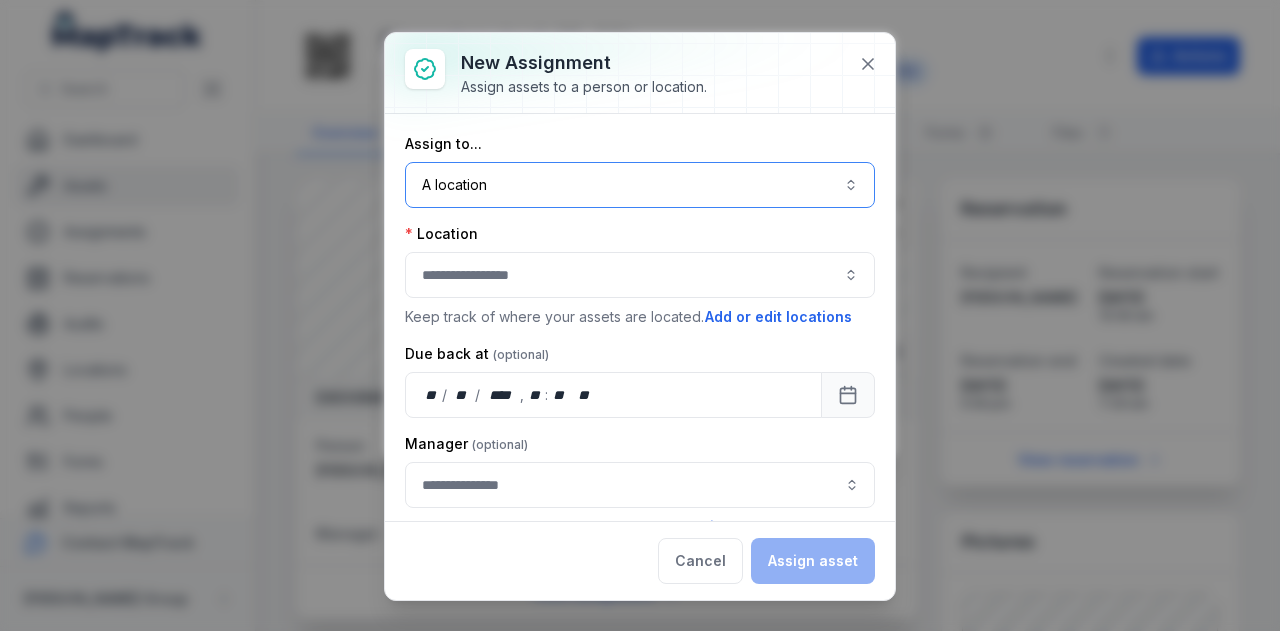 click at bounding box center [640, 275] 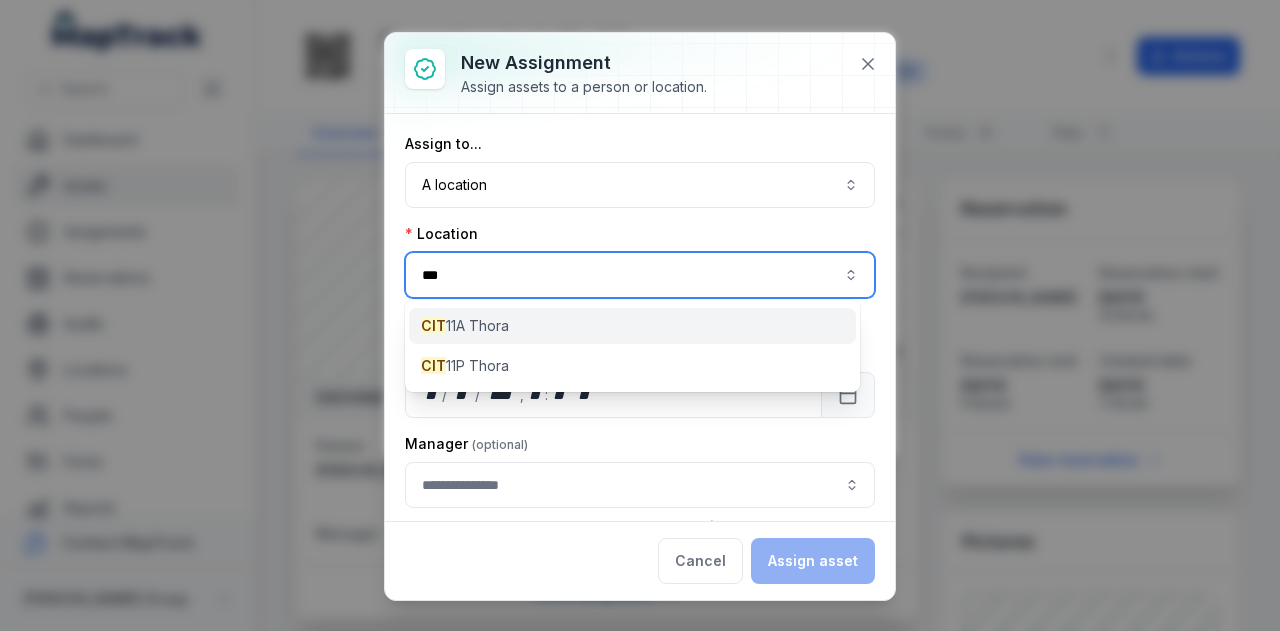 type on "***" 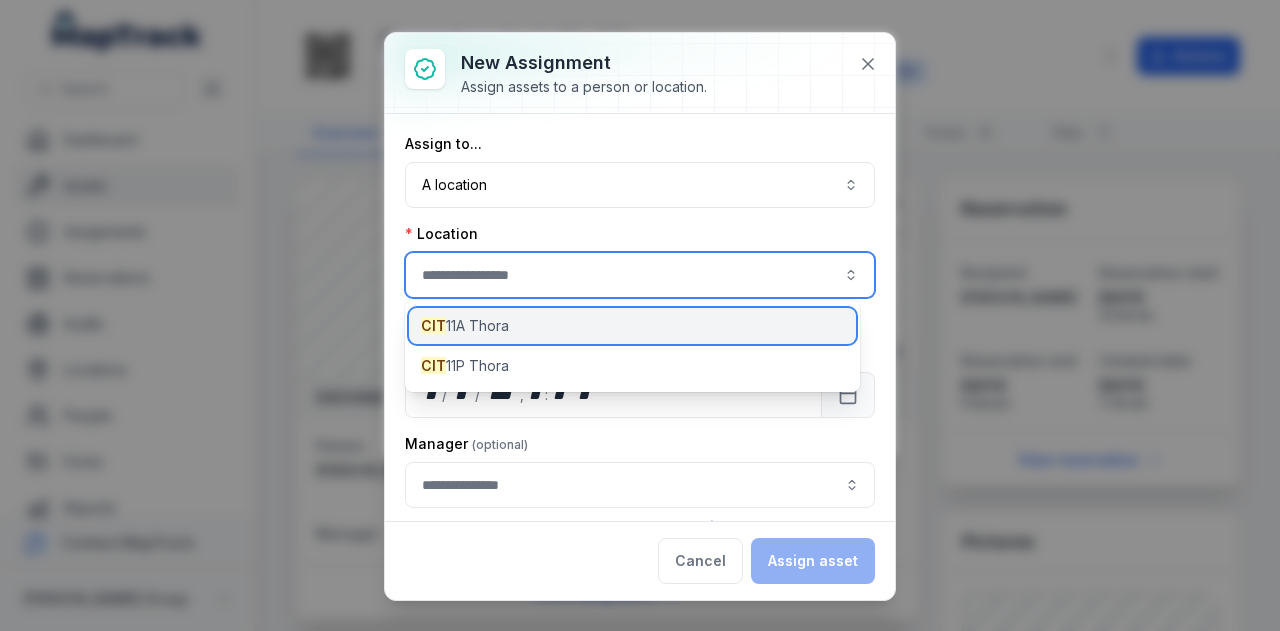 click on "CIT 11A Thora" at bounding box center (632, 326) 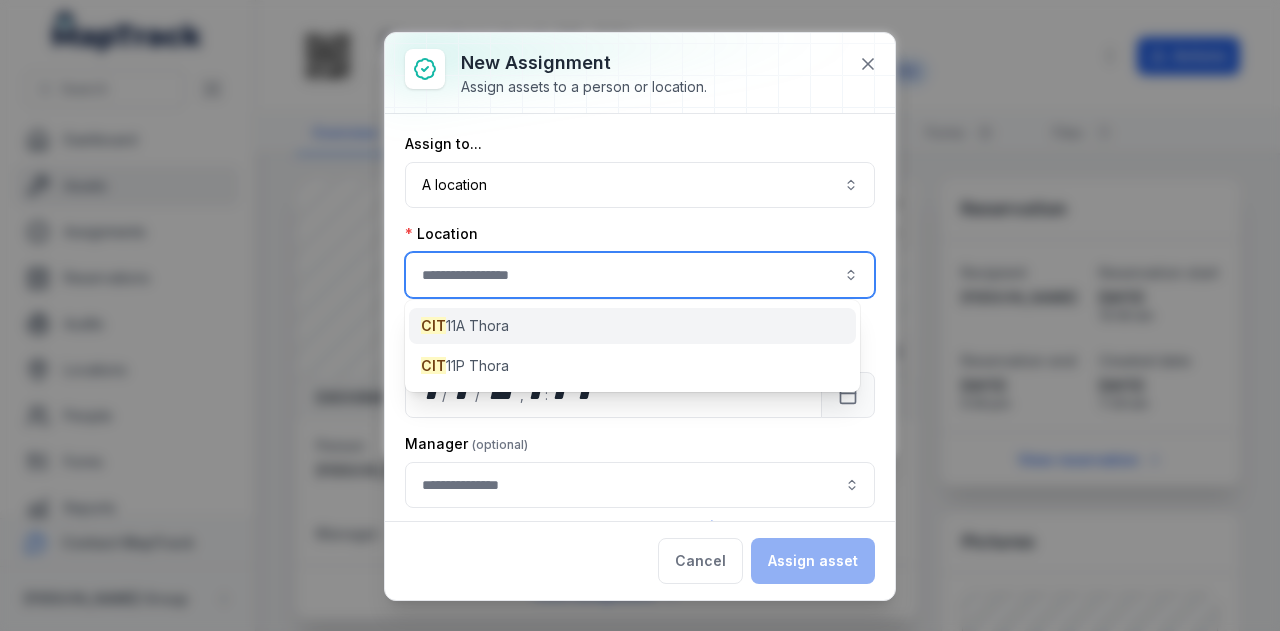 type on "**********" 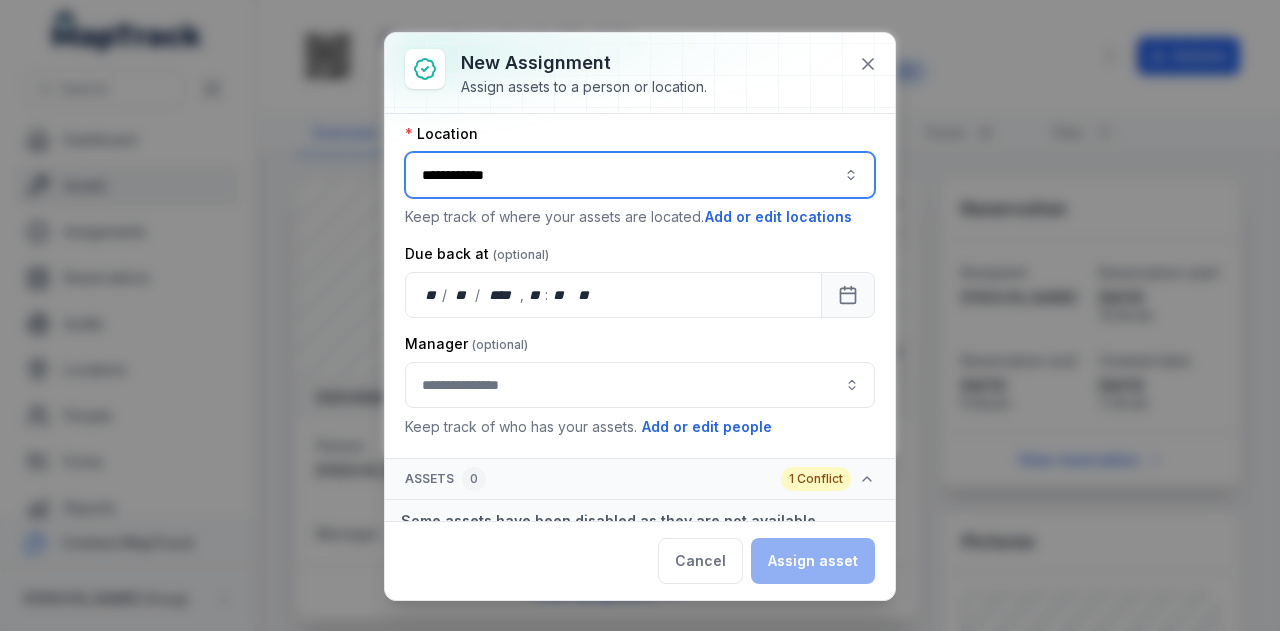scroll, scrollTop: 230, scrollLeft: 0, axis: vertical 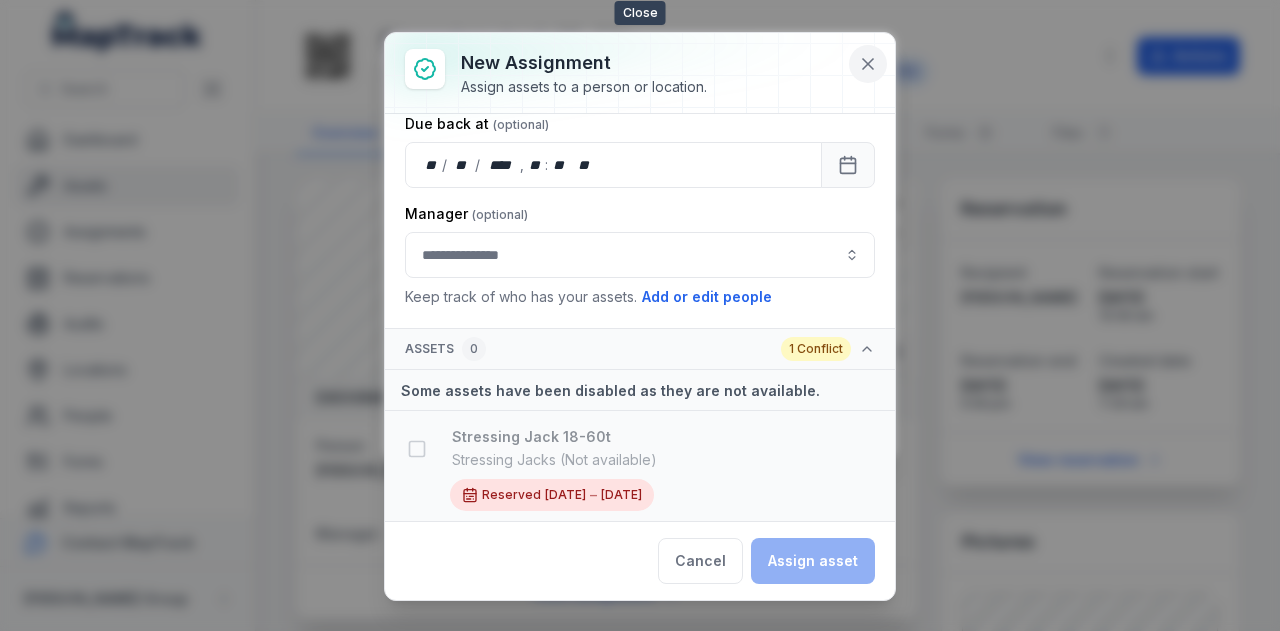 click at bounding box center (868, 64) 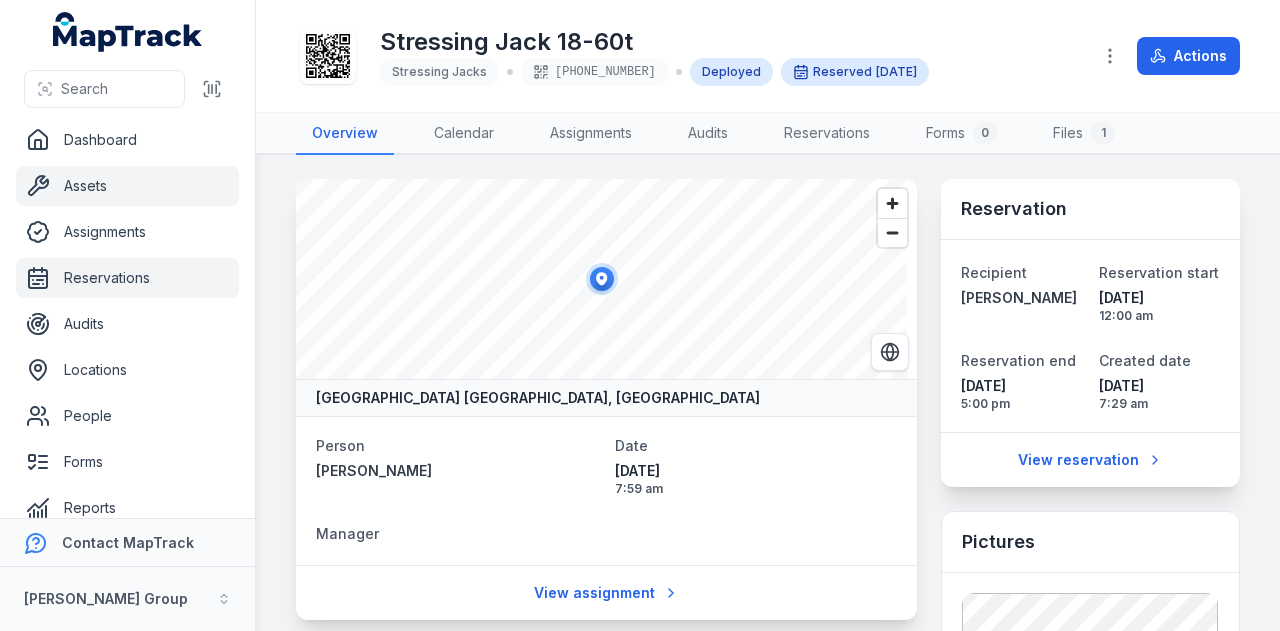 click on "Reservations" at bounding box center [127, 278] 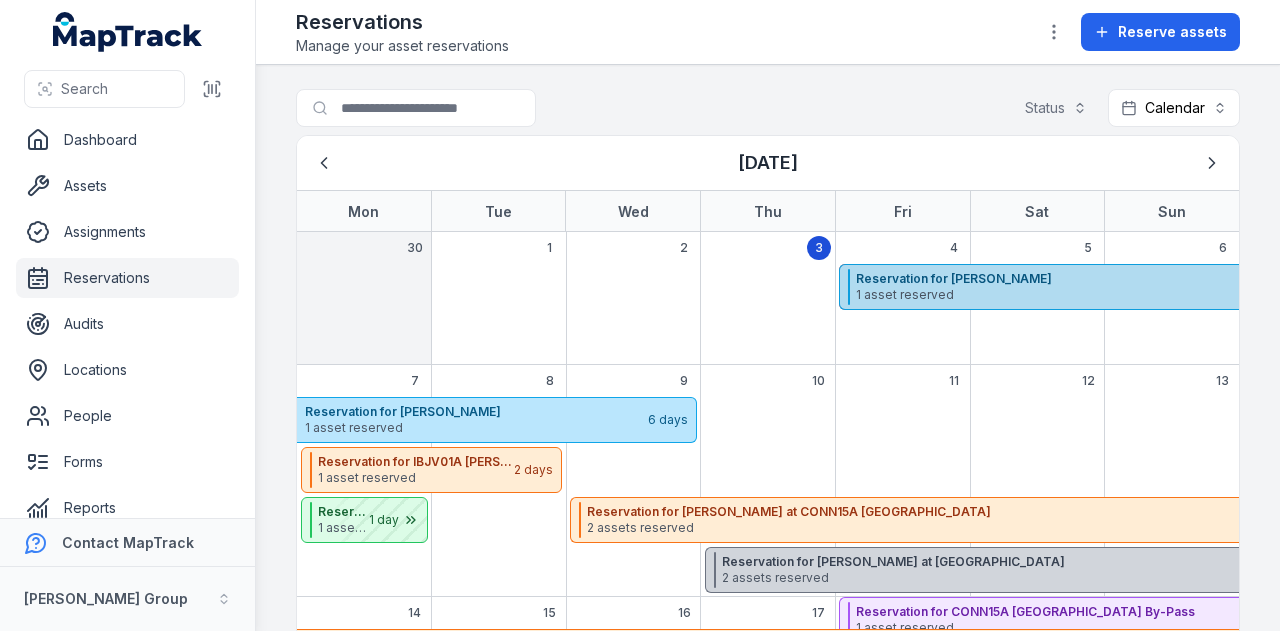 scroll, scrollTop: 0, scrollLeft: 0, axis: both 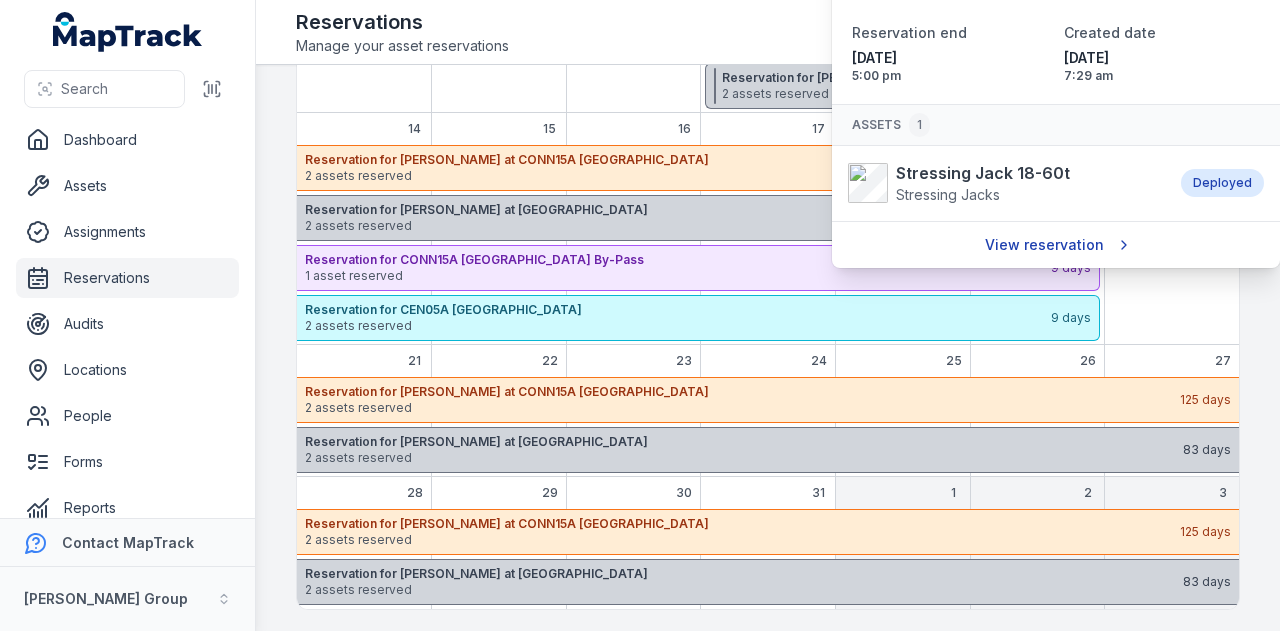 click on "View reservation" at bounding box center [1056, 245] 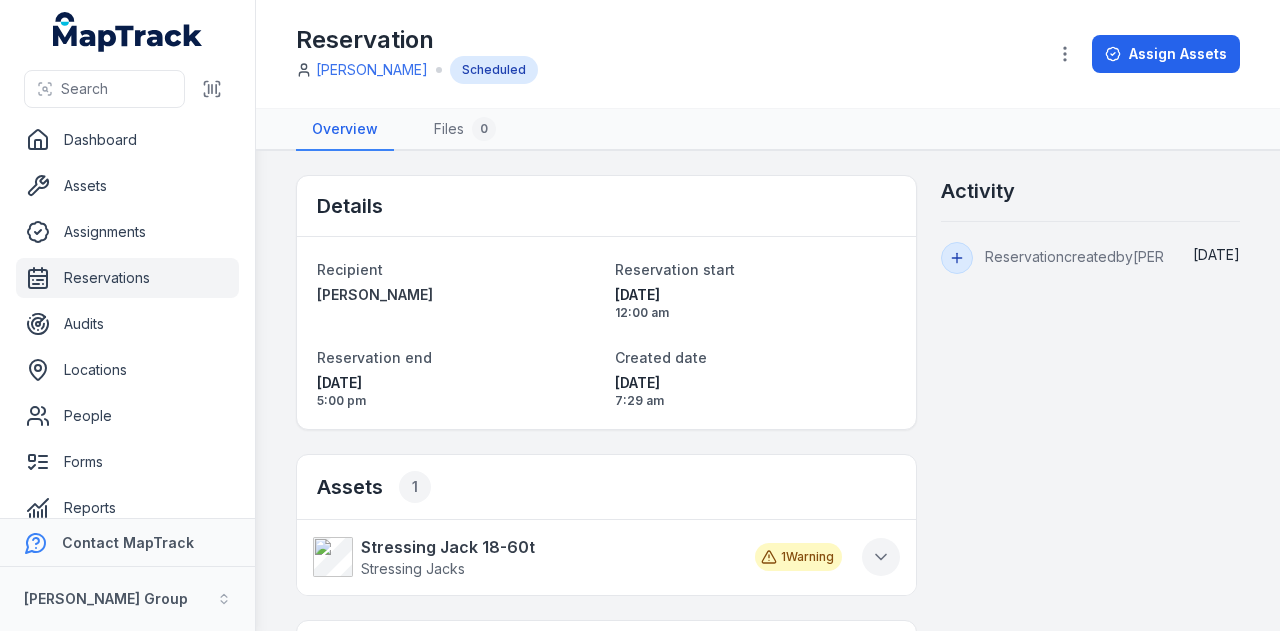 click 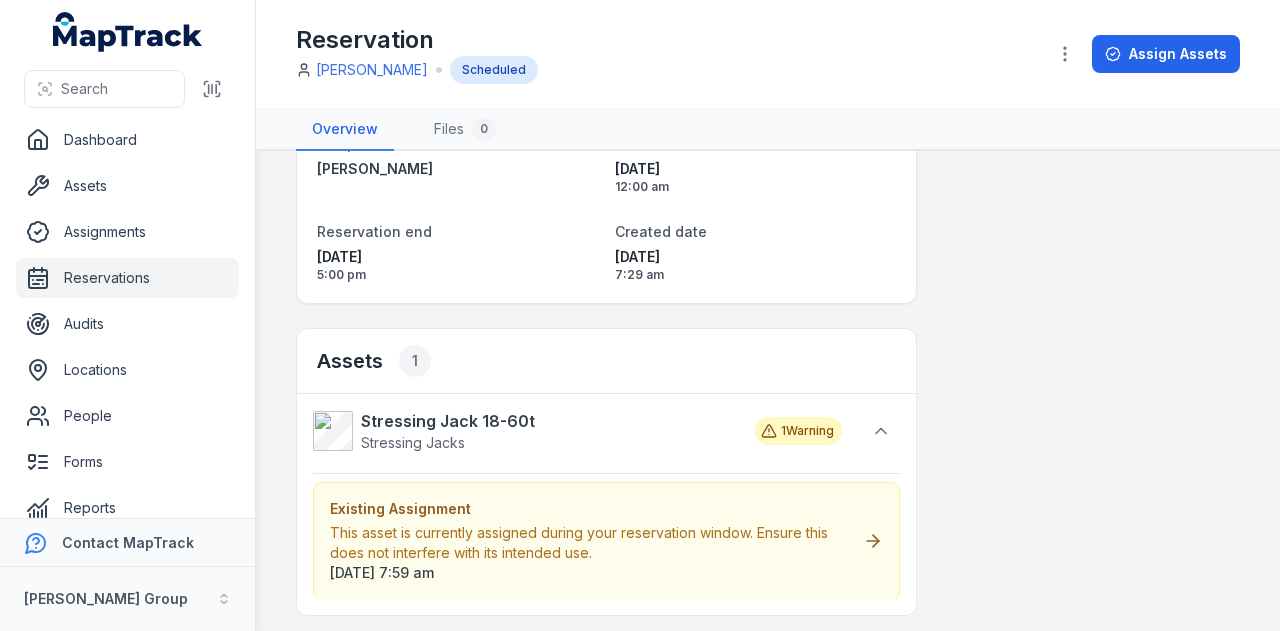 scroll, scrollTop: 300, scrollLeft: 0, axis: vertical 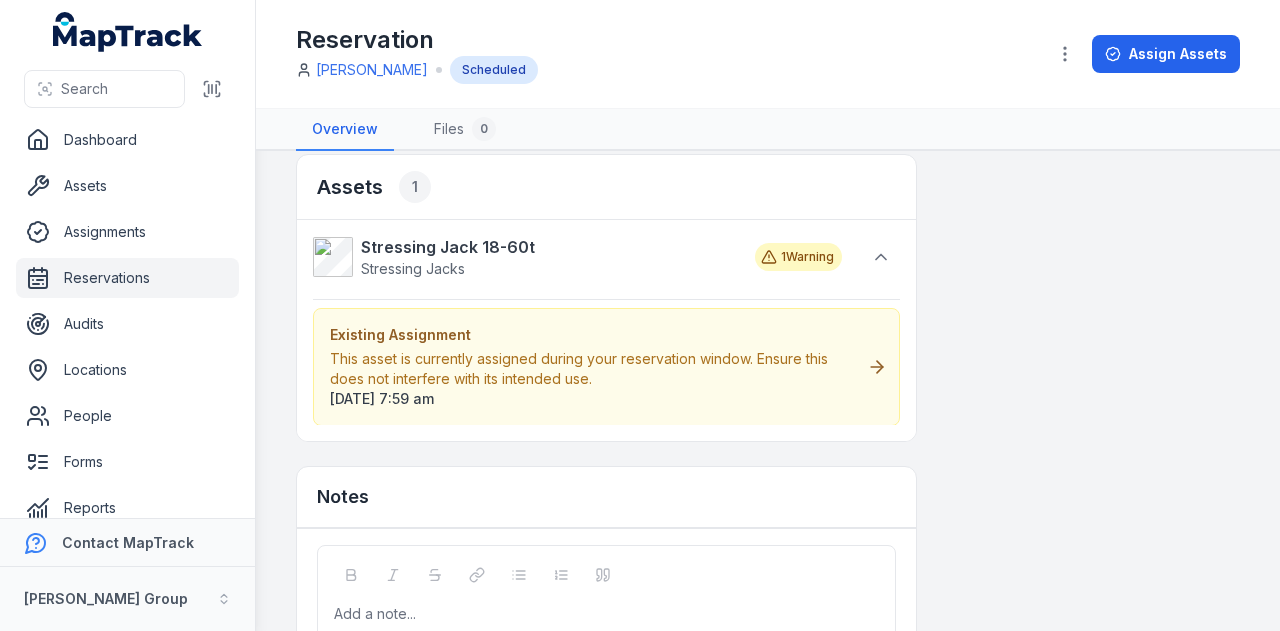 click on "Existing Assignment This asset is currently assigned during your reservation window. Ensure this does not interfere with its intended use. [DATE] 7:59 am" at bounding box center (606, 367) 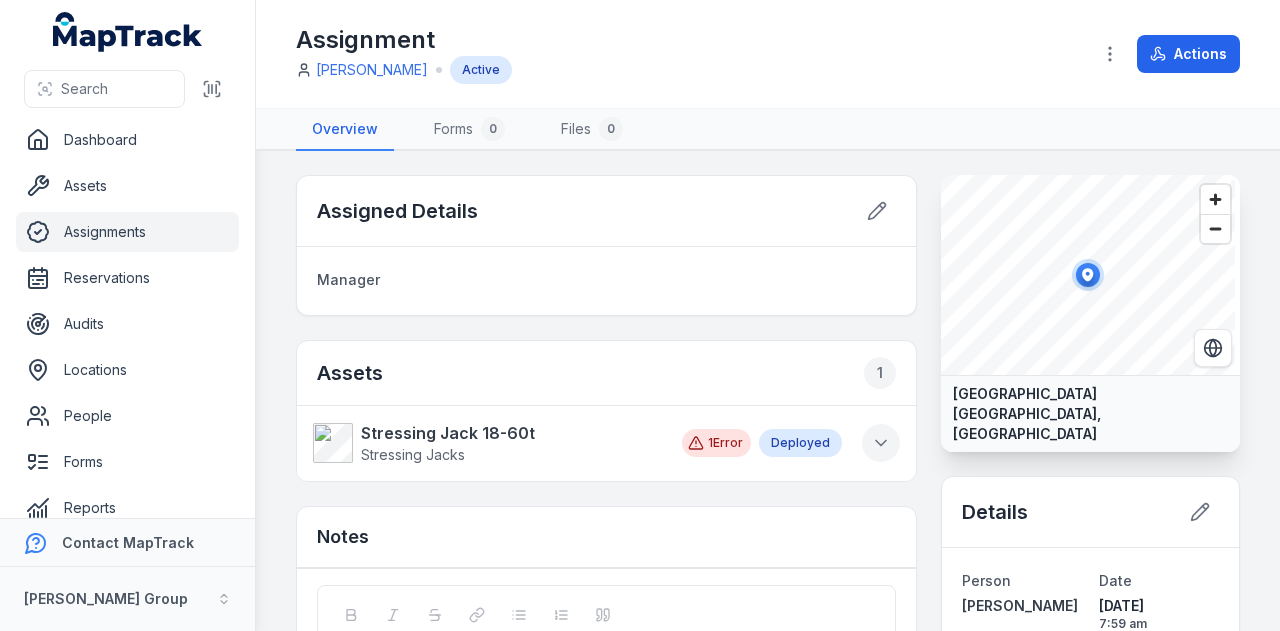 click at bounding box center (881, 443) 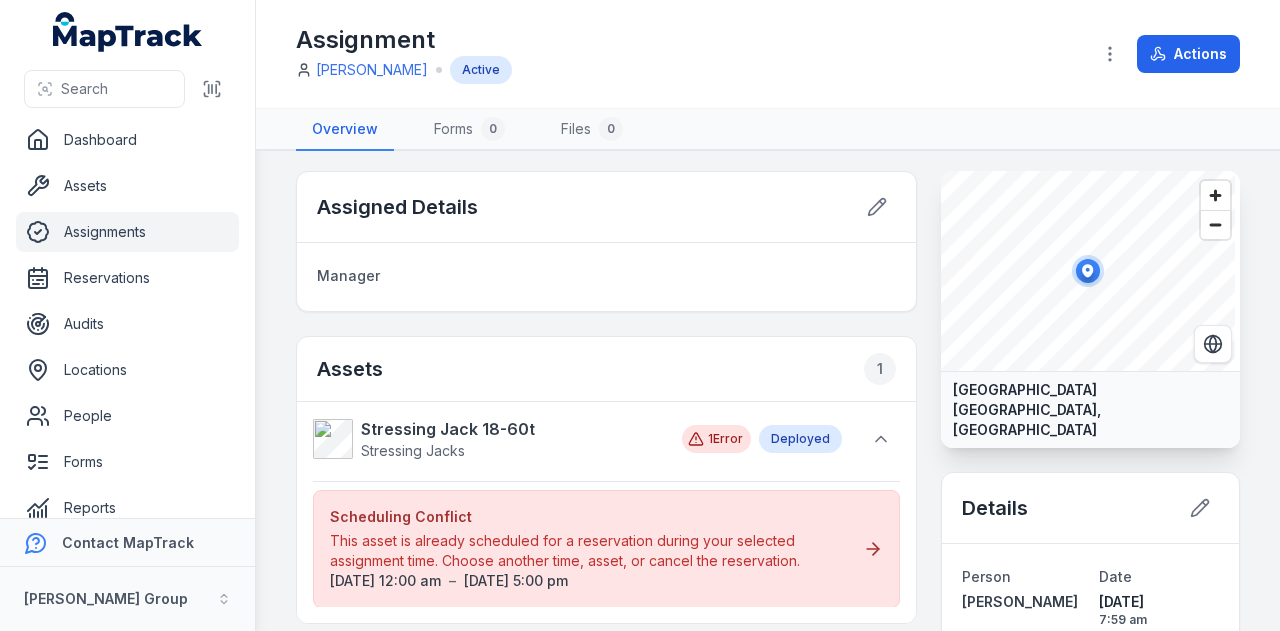scroll, scrollTop: 0, scrollLeft: 0, axis: both 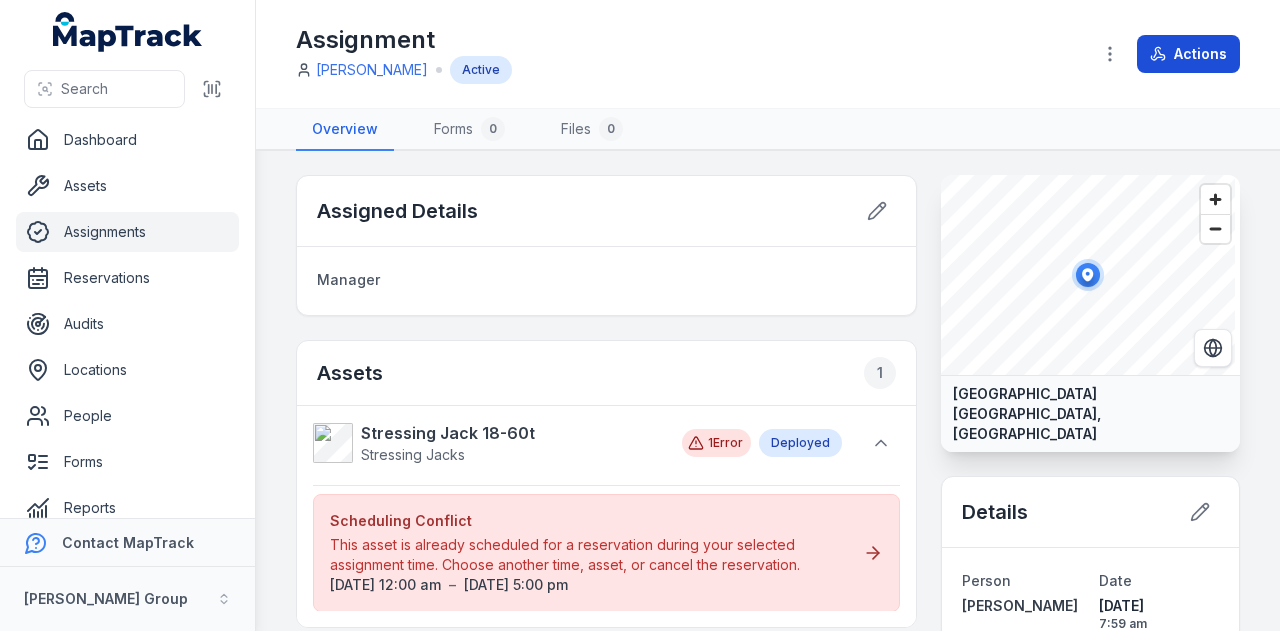 click on "Actions" at bounding box center [1188, 54] 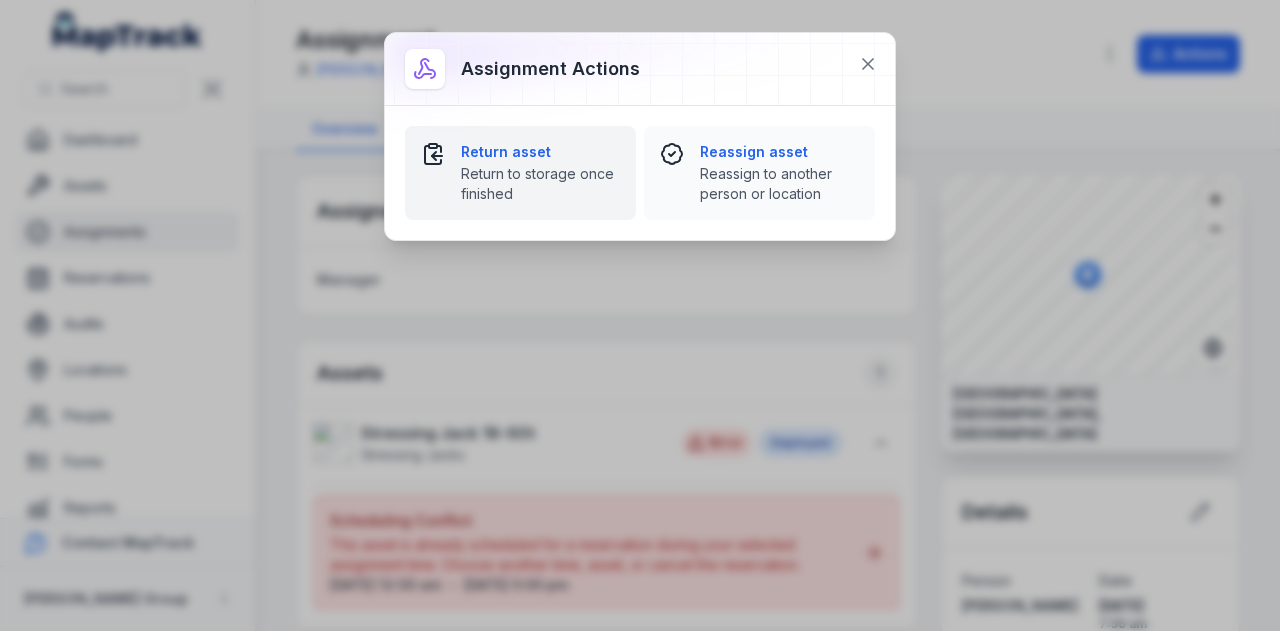 click on "Return asset" at bounding box center [540, 152] 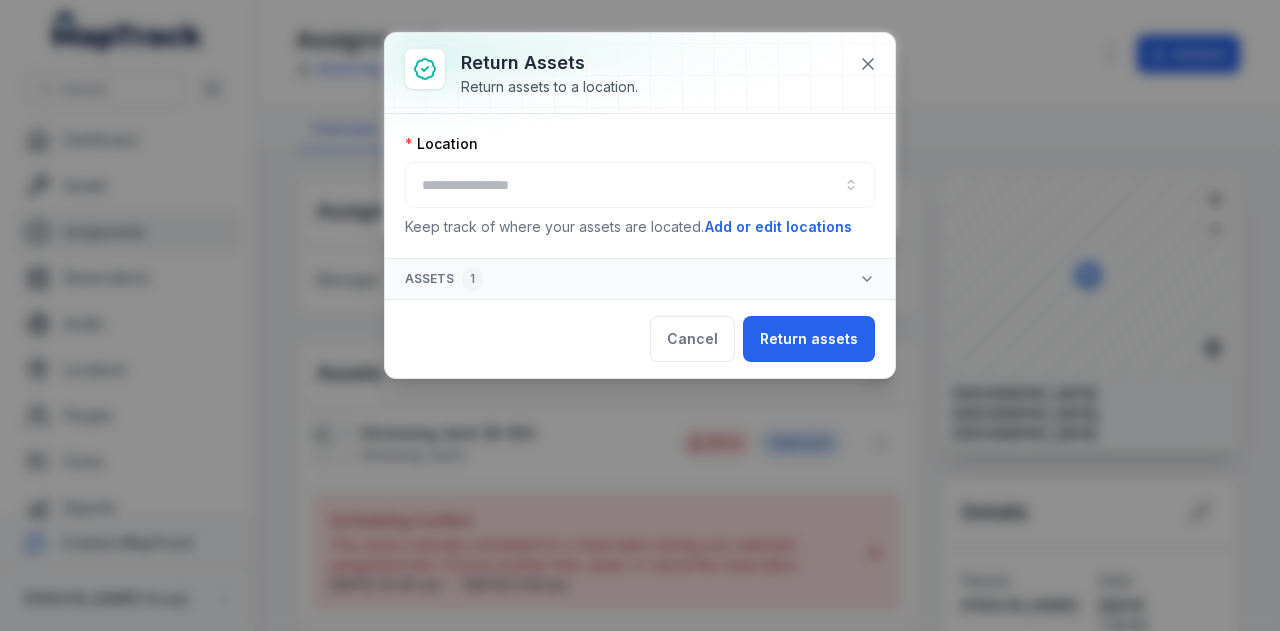 click at bounding box center [640, 185] 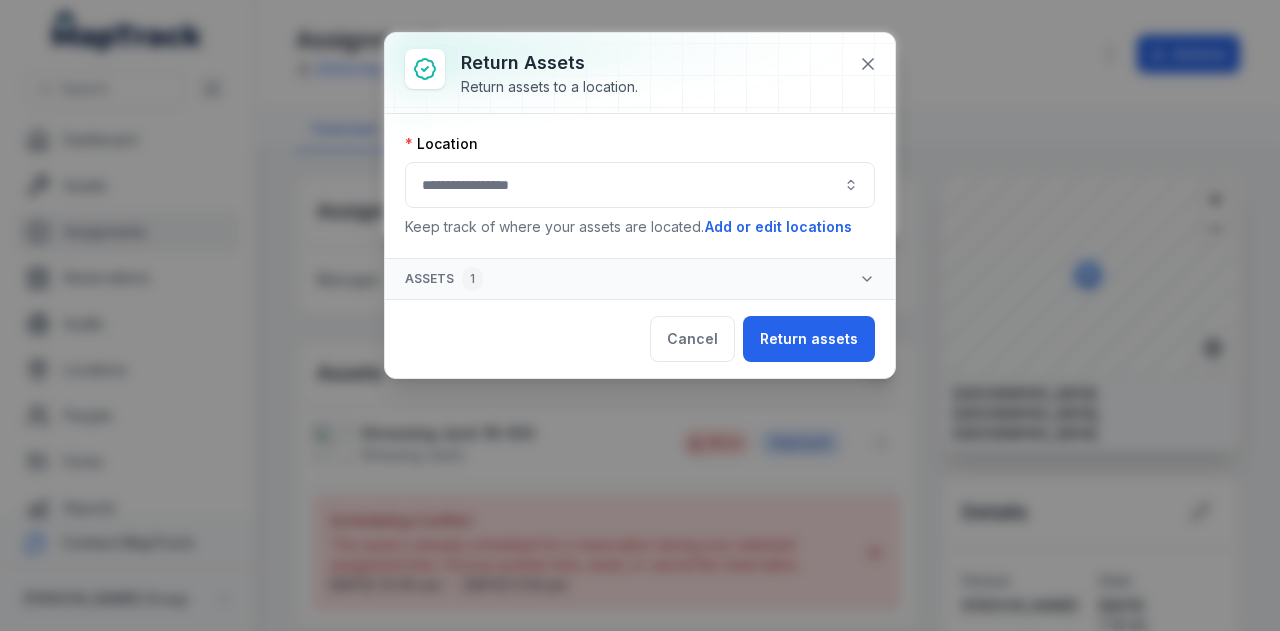 click at bounding box center (640, 185) 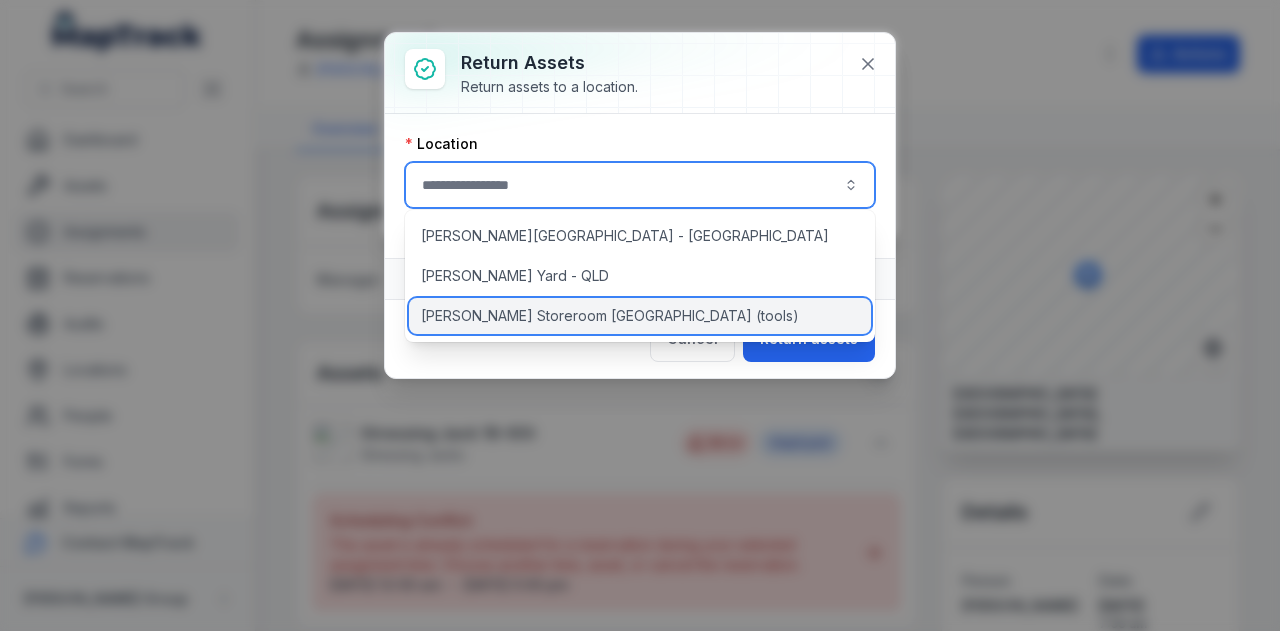 click on "[PERSON_NAME] Storeroom [GEOGRAPHIC_DATA] (tools)" at bounding box center [640, 316] 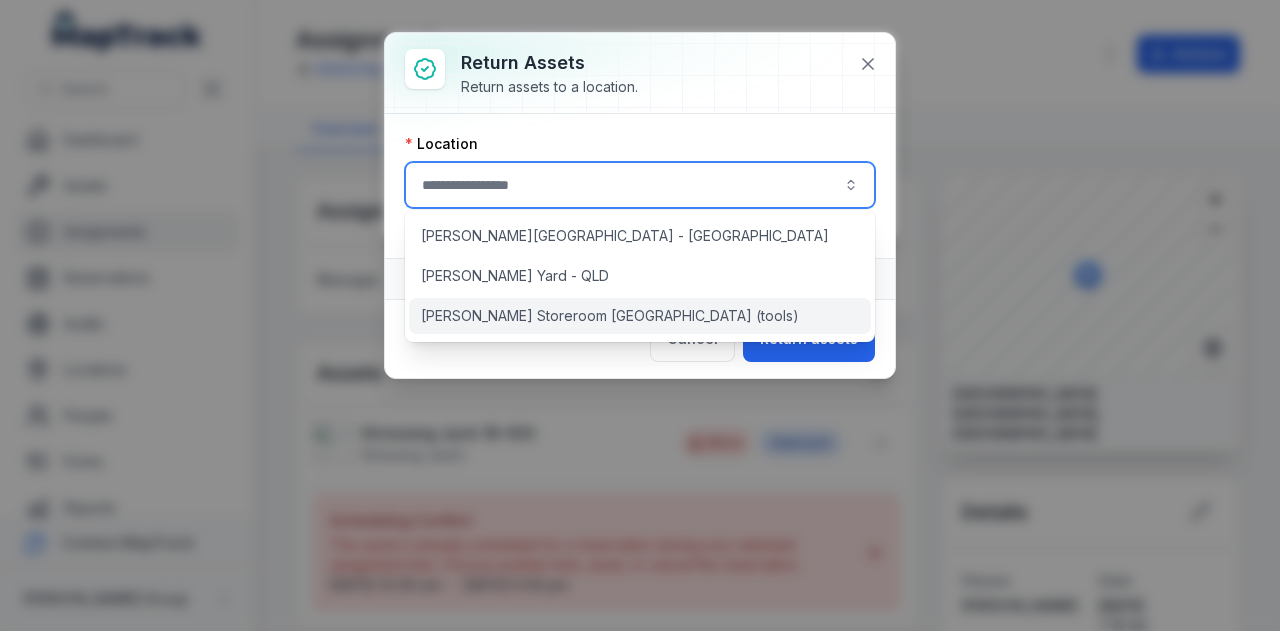 type on "**********" 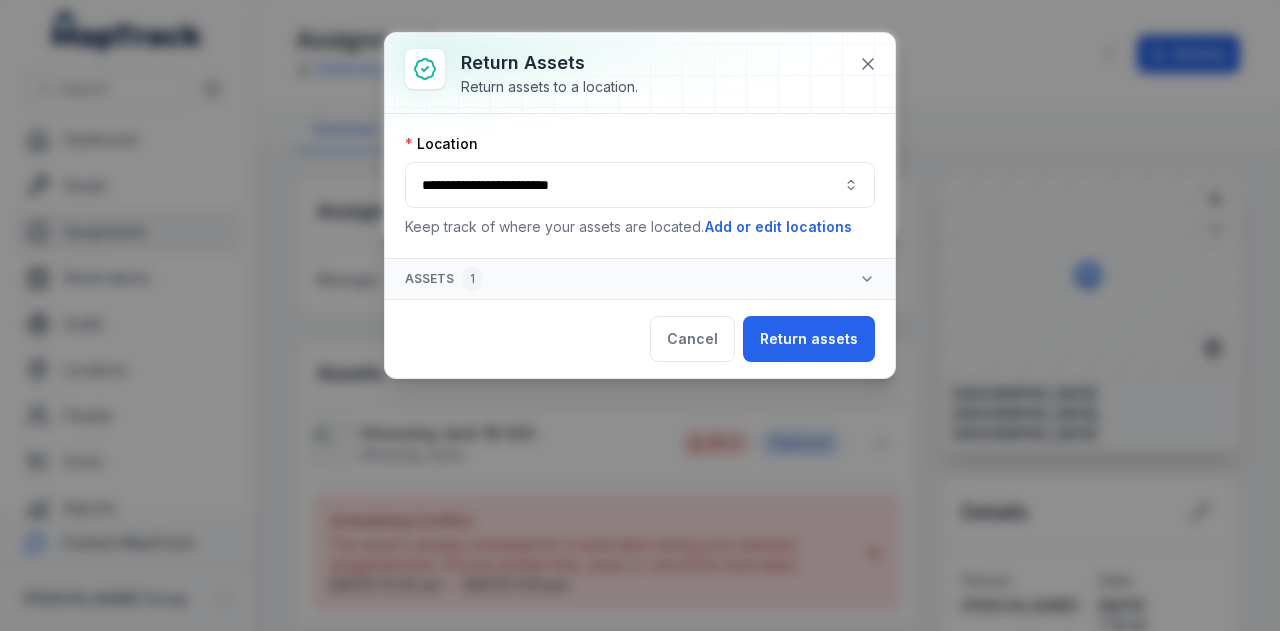click on "Return assets" at bounding box center [809, 339] 